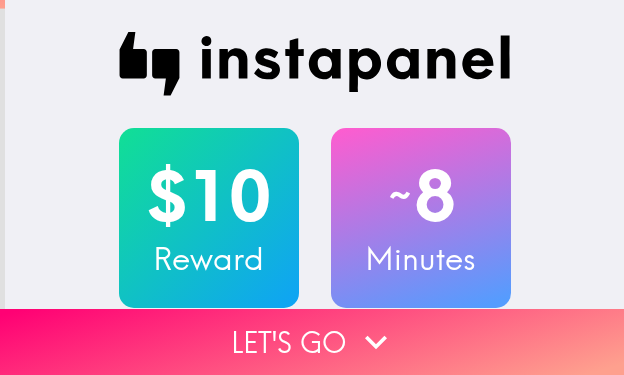scroll, scrollTop: 0, scrollLeft: 0, axis: both 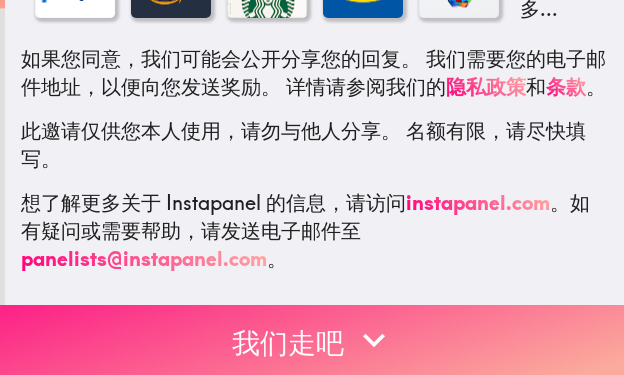 click on "我们走吧" at bounding box center (312, 340) 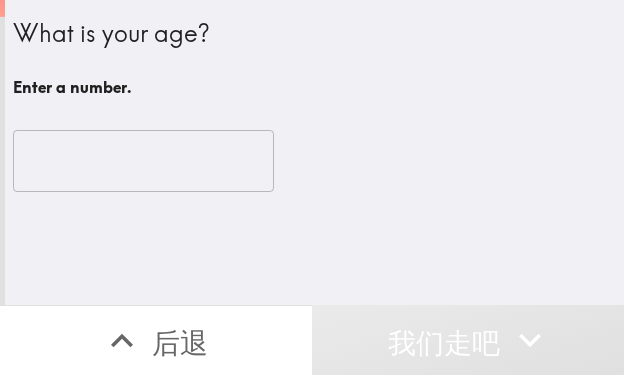 scroll, scrollTop: 0, scrollLeft: 0, axis: both 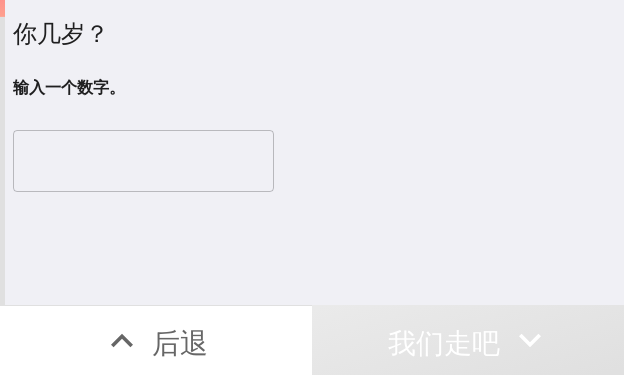 type 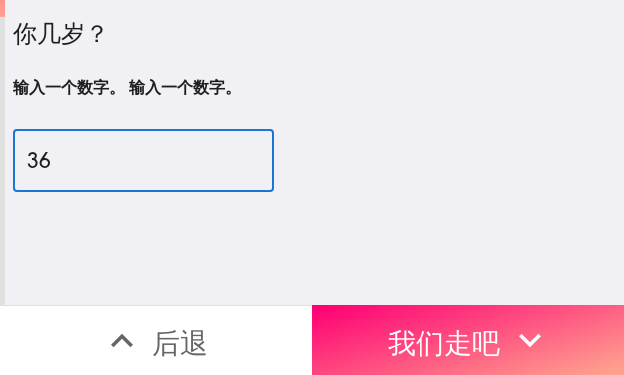 type on "36" 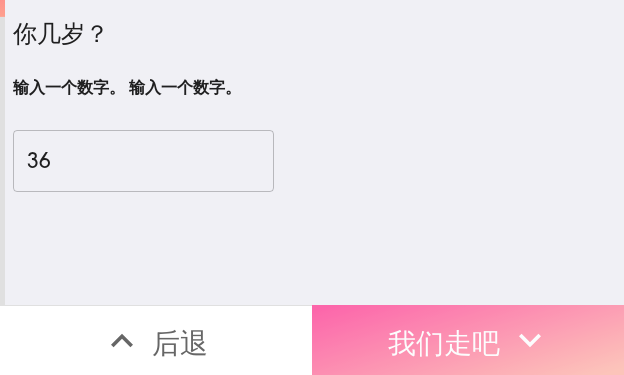 click on "我们走吧" at bounding box center (444, 342) 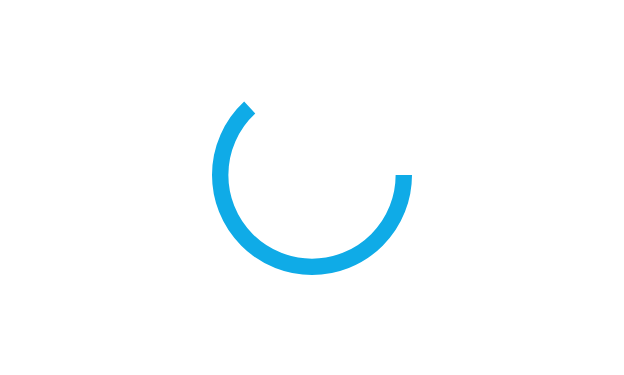 scroll, scrollTop: 0, scrollLeft: 0, axis: both 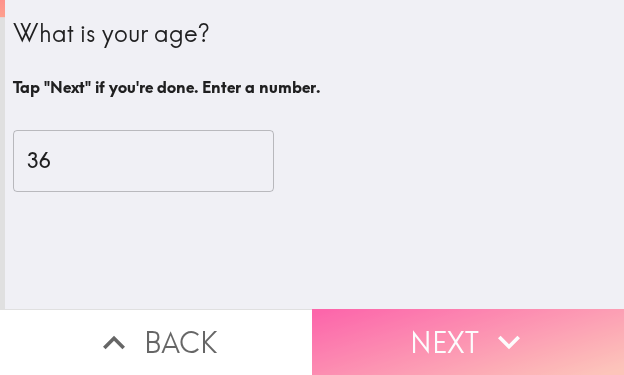 click on "Next" at bounding box center (468, 342) 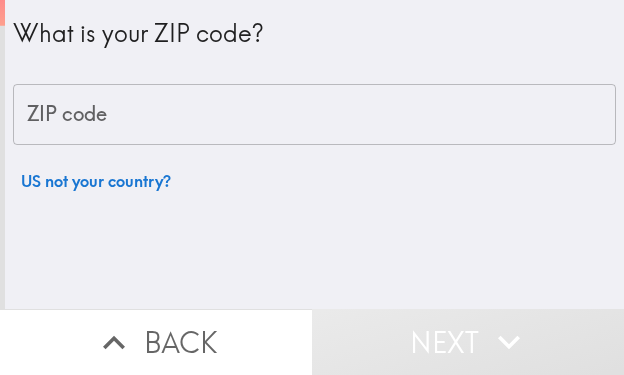 click on "ZIP code" at bounding box center [314, 115] 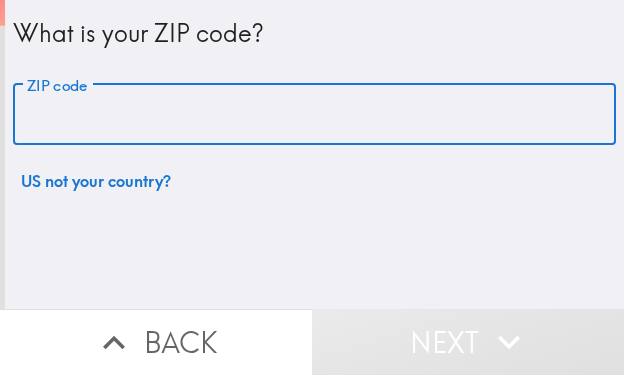 paste on "11428" 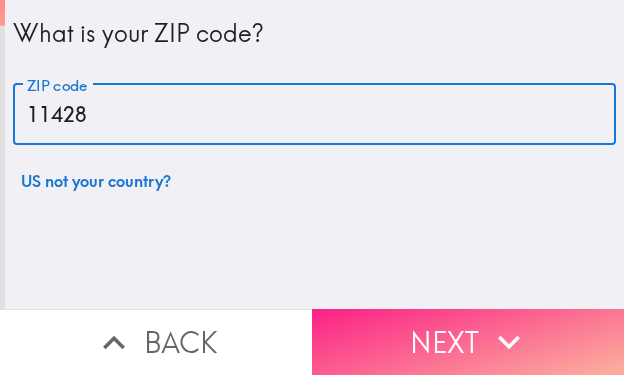 type on "11428" 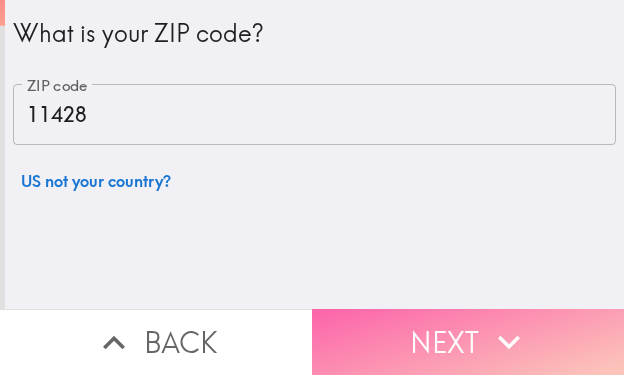 click on "Next" at bounding box center (468, 342) 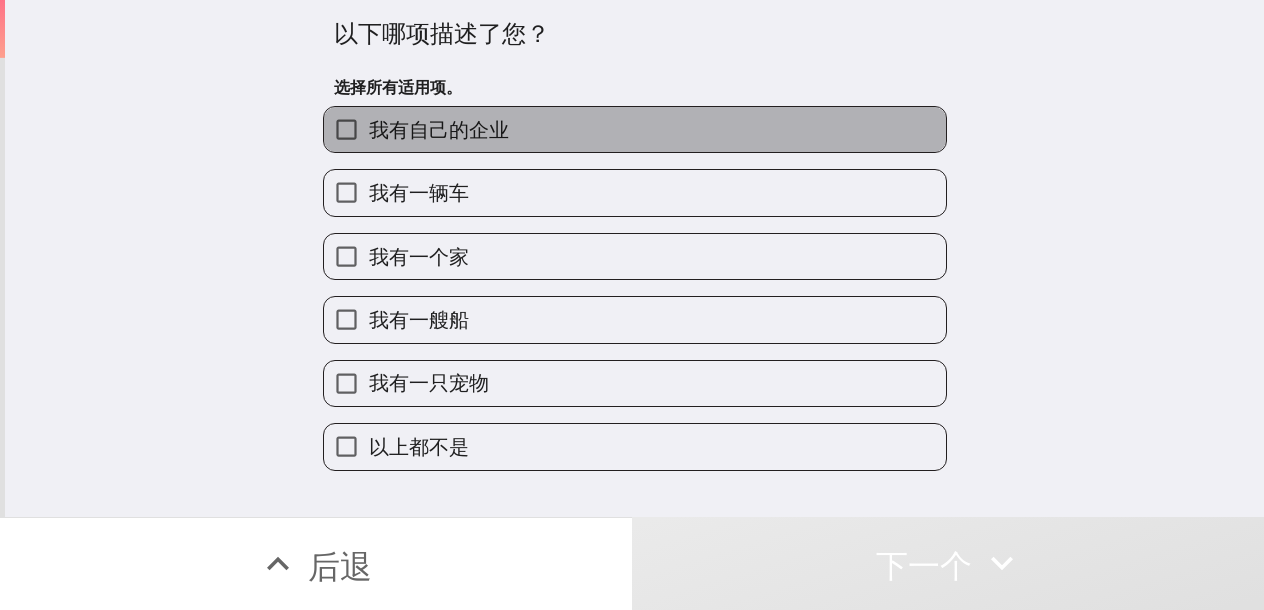 click on "我有自己的企业" at bounding box center (439, 129) 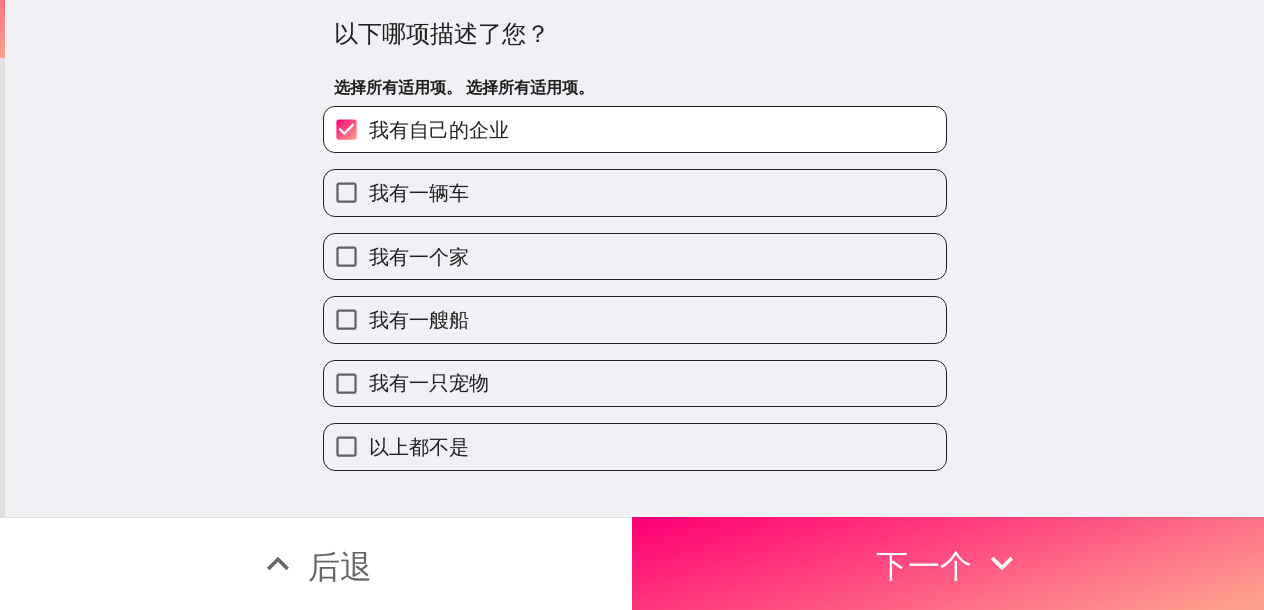 click on "我有一个家" at bounding box center [635, 256] 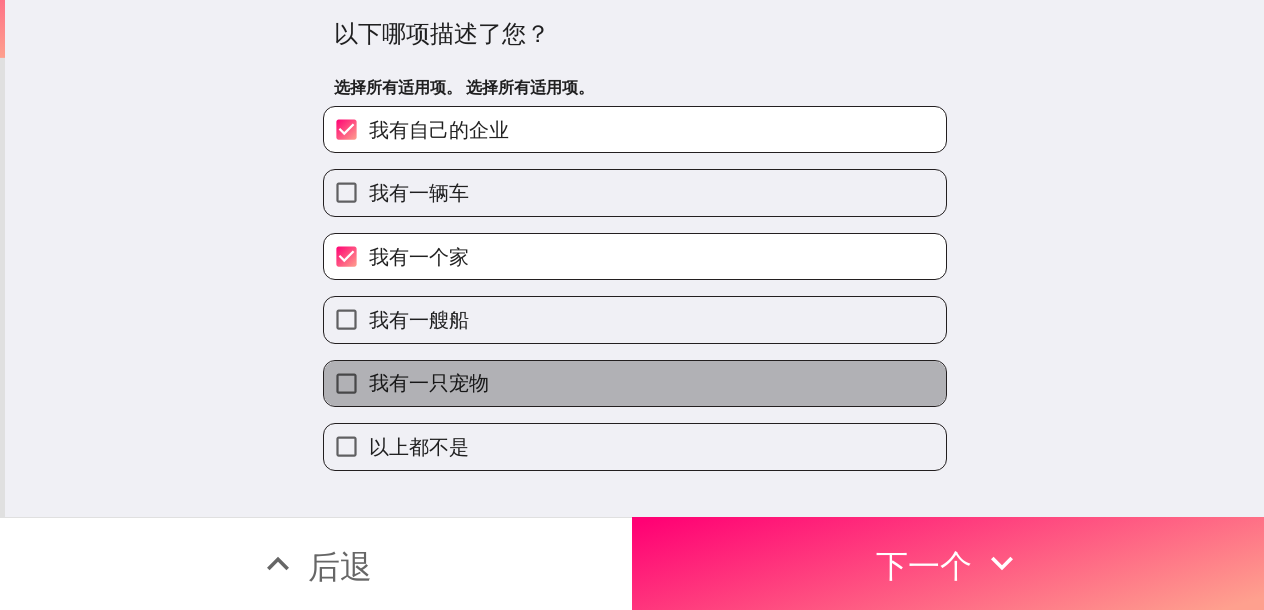 click on "我有一只宠物" at bounding box center [635, 383] 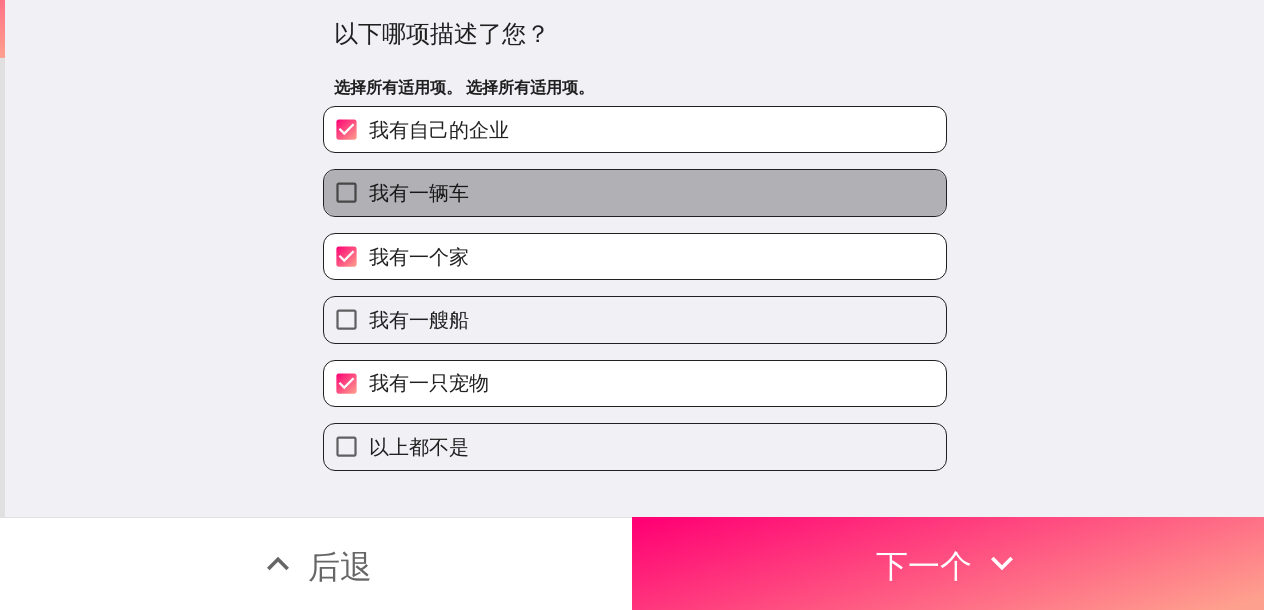 click on "我有一辆车" at bounding box center [635, 192] 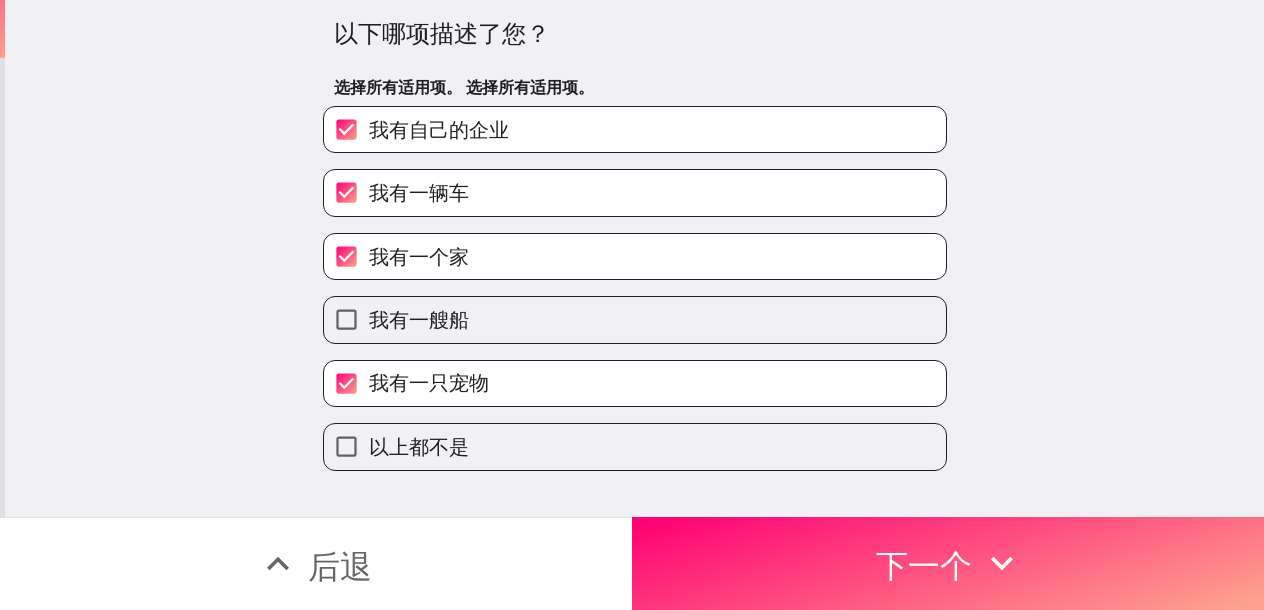 drag, startPoint x: 870, startPoint y: 544, endPoint x: 852, endPoint y: 546, distance: 18.110771 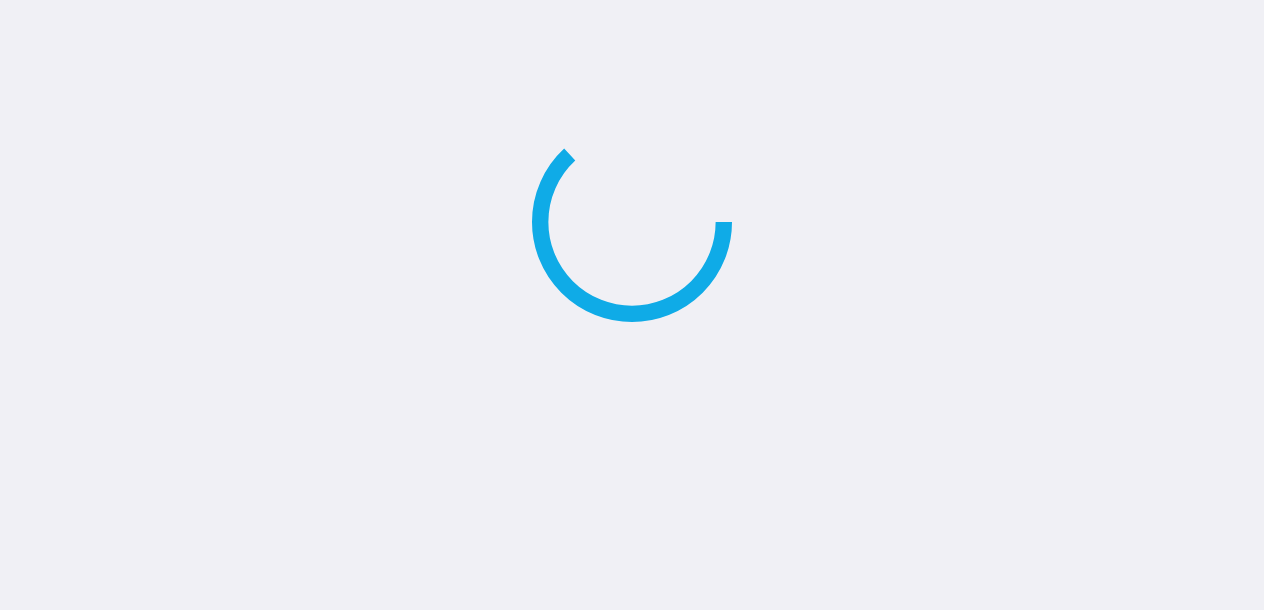 scroll, scrollTop: 0, scrollLeft: 0, axis: both 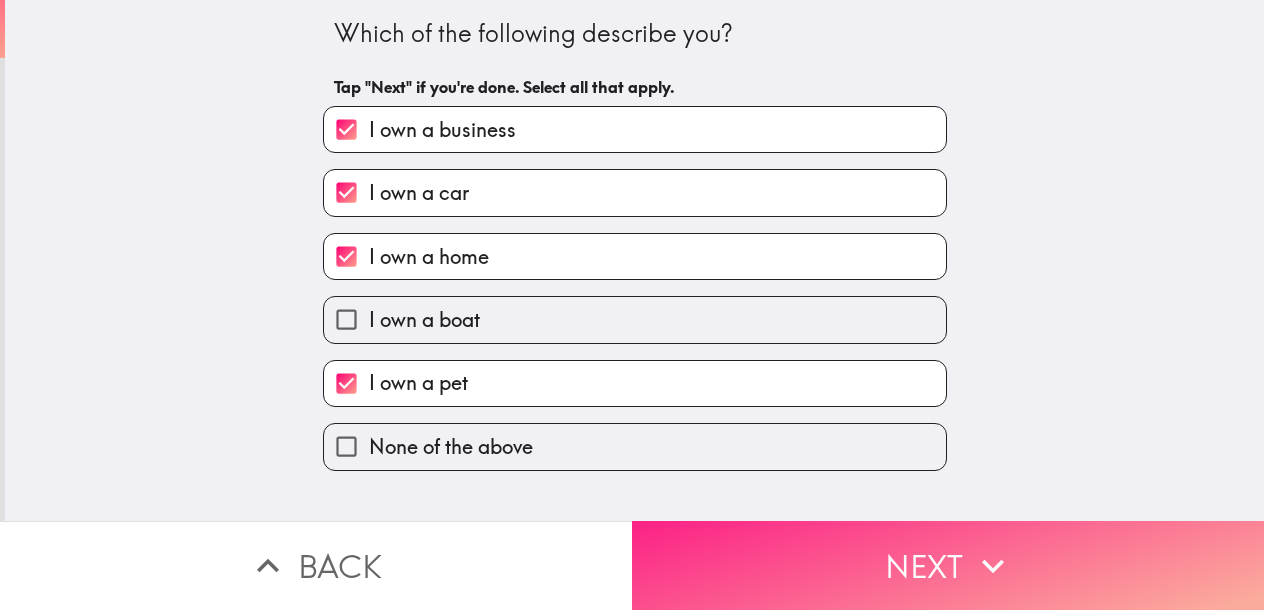 click on "Next" at bounding box center [948, 565] 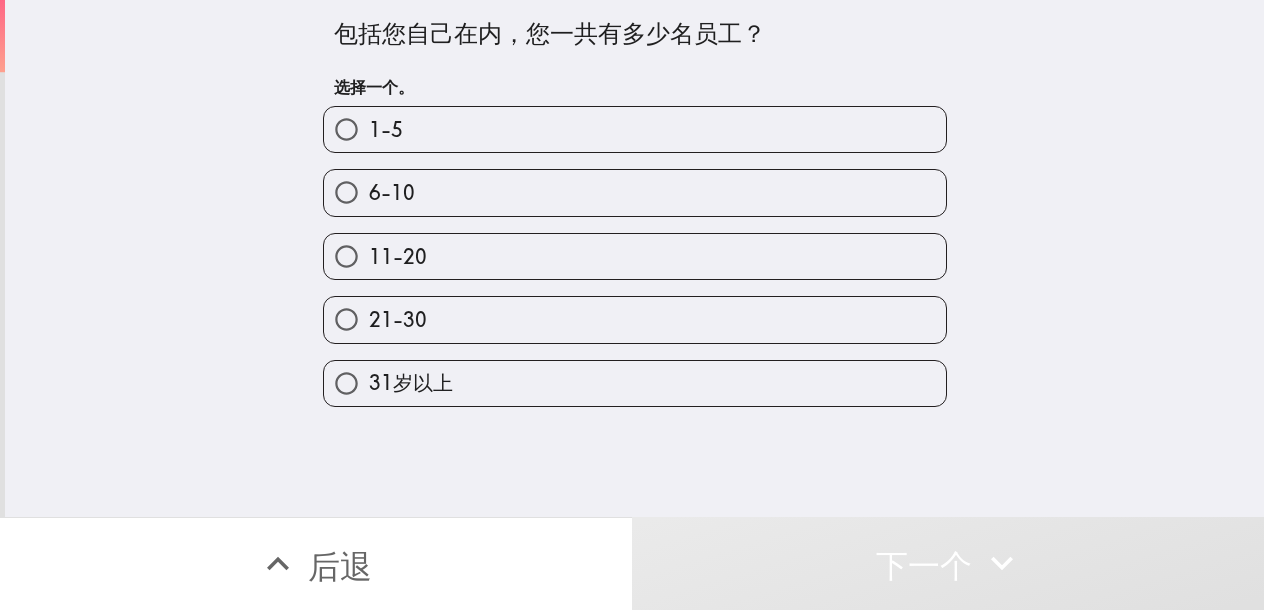 click on "31岁以上" at bounding box center [635, 383] 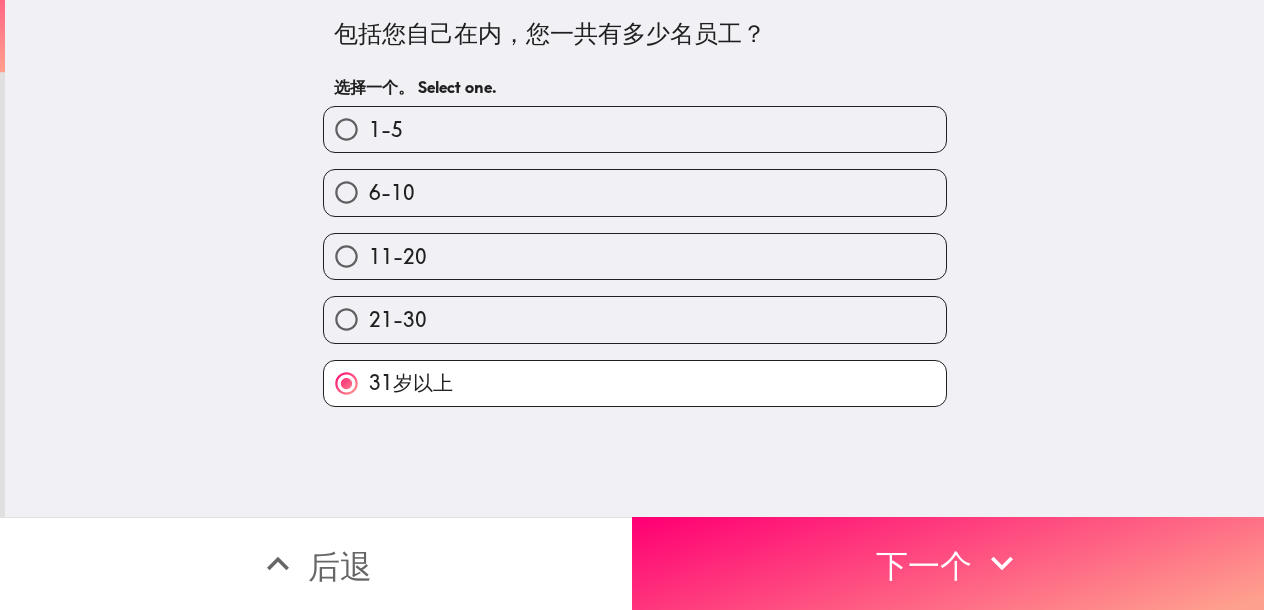 click on "下一个" at bounding box center (924, 566) 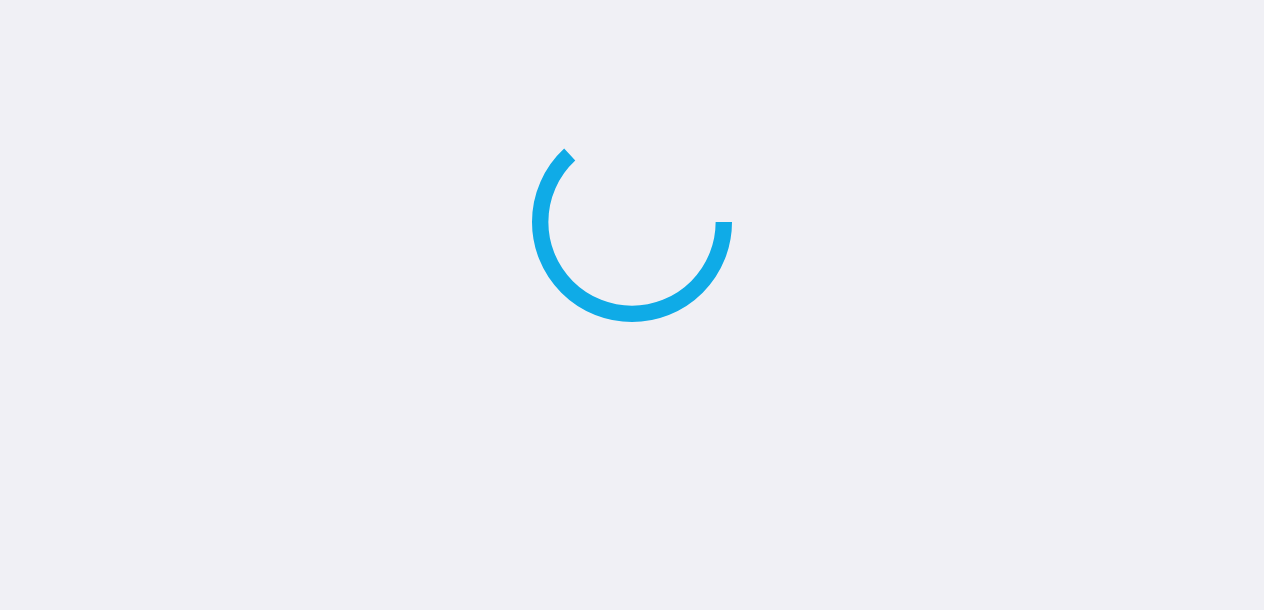 scroll, scrollTop: 0, scrollLeft: 0, axis: both 